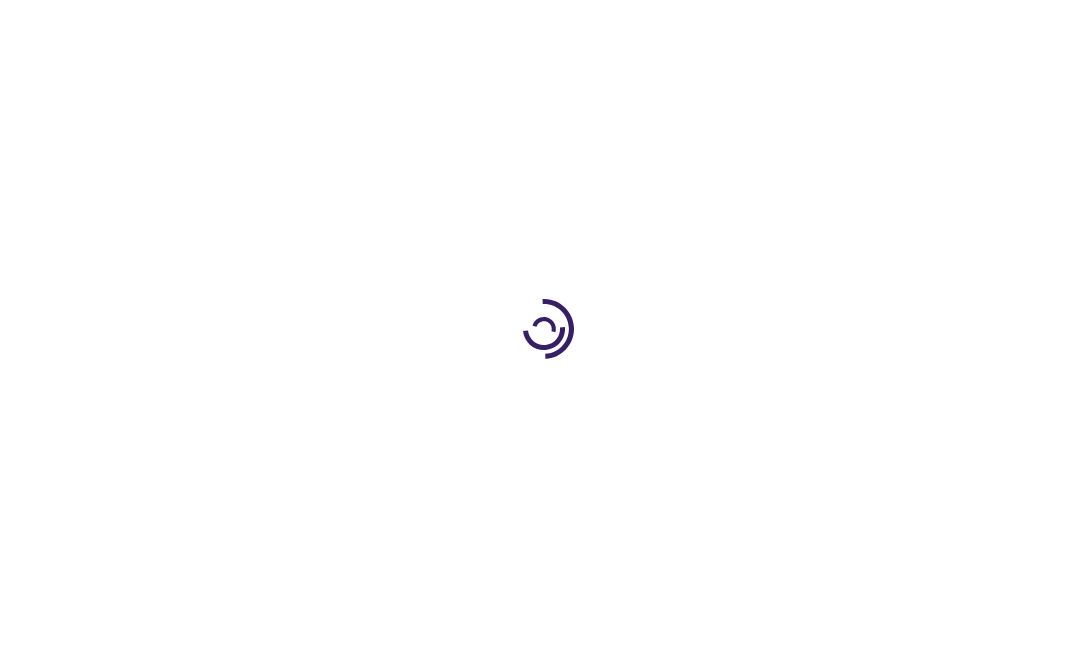scroll, scrollTop: 0, scrollLeft: 0, axis: both 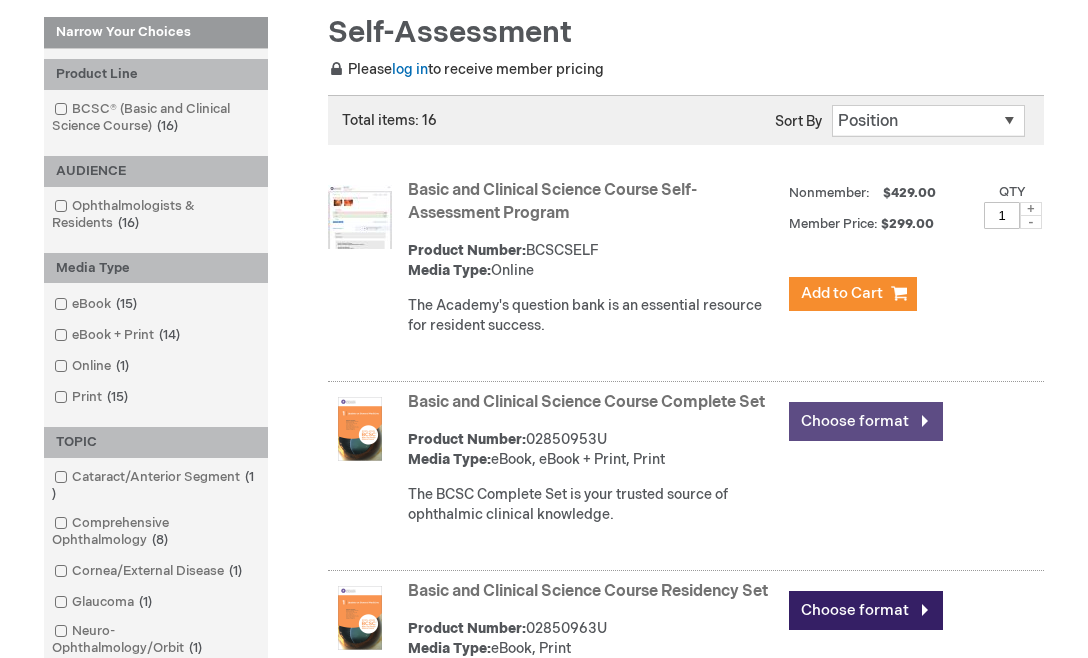 click on "Choose format" at bounding box center (866, 421) 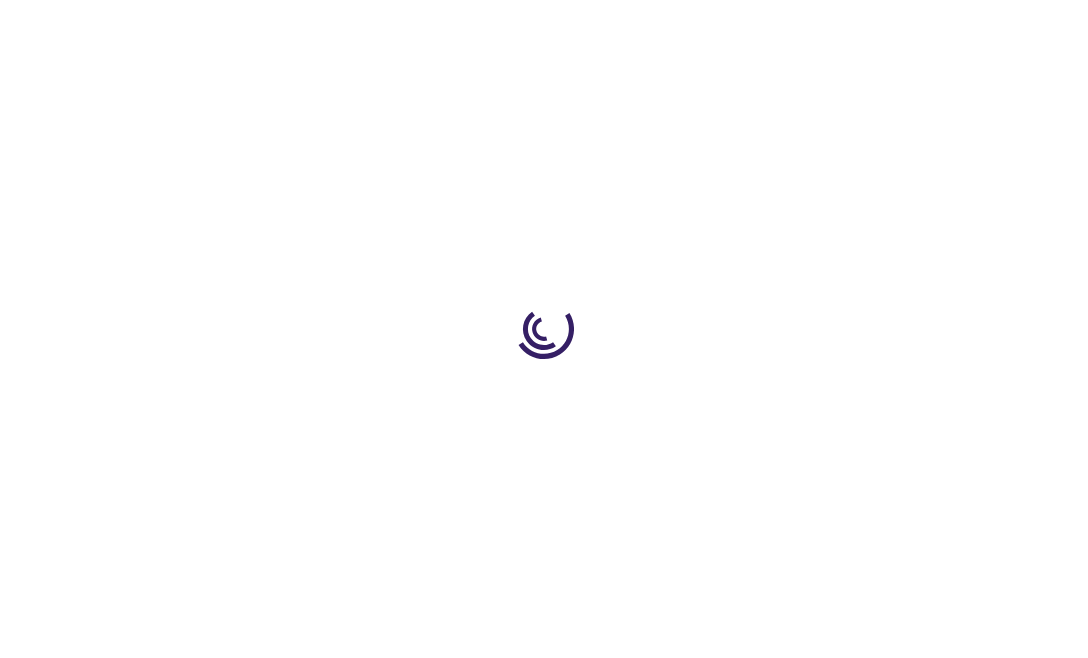 scroll, scrollTop: 0, scrollLeft: 0, axis: both 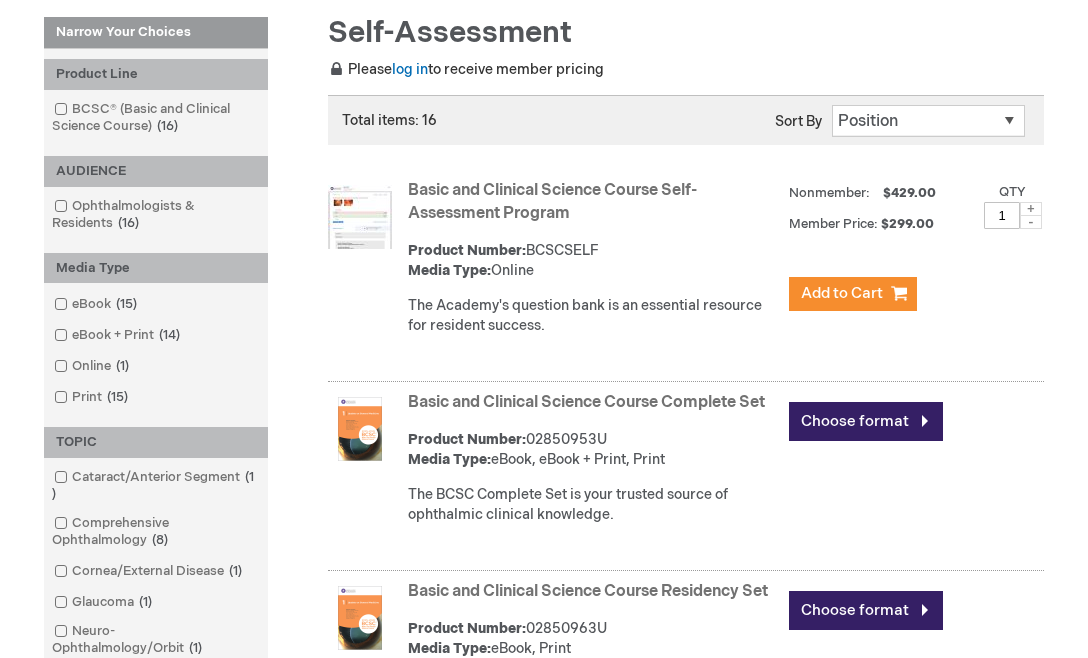 click at bounding box center (360, 217) 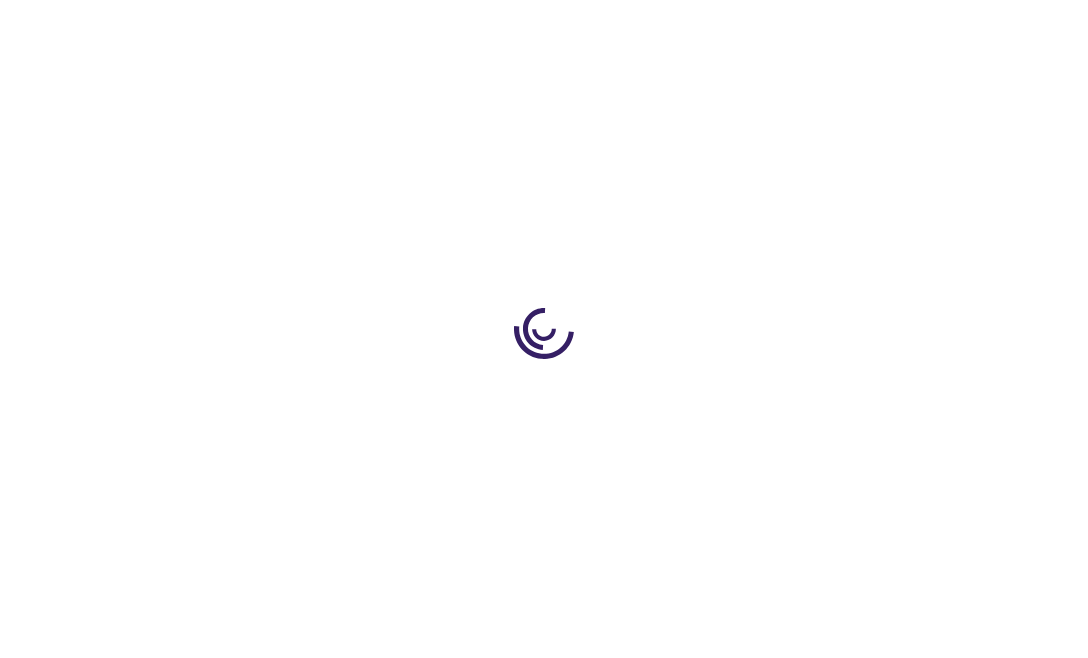 scroll, scrollTop: 0, scrollLeft: 0, axis: both 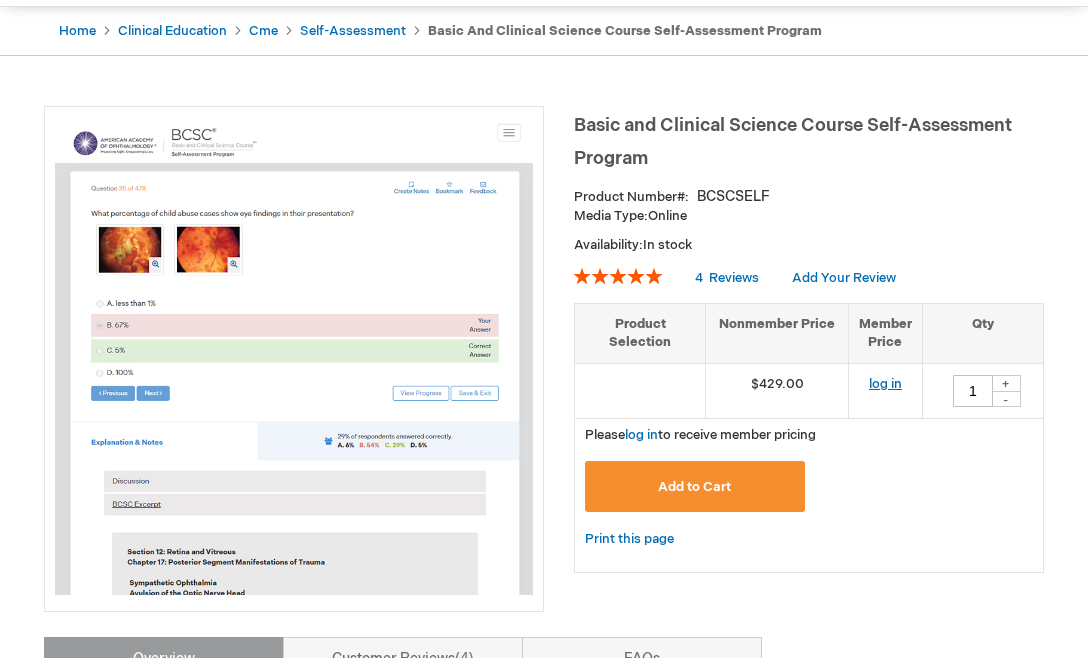 click on "log in" at bounding box center [885, 384] 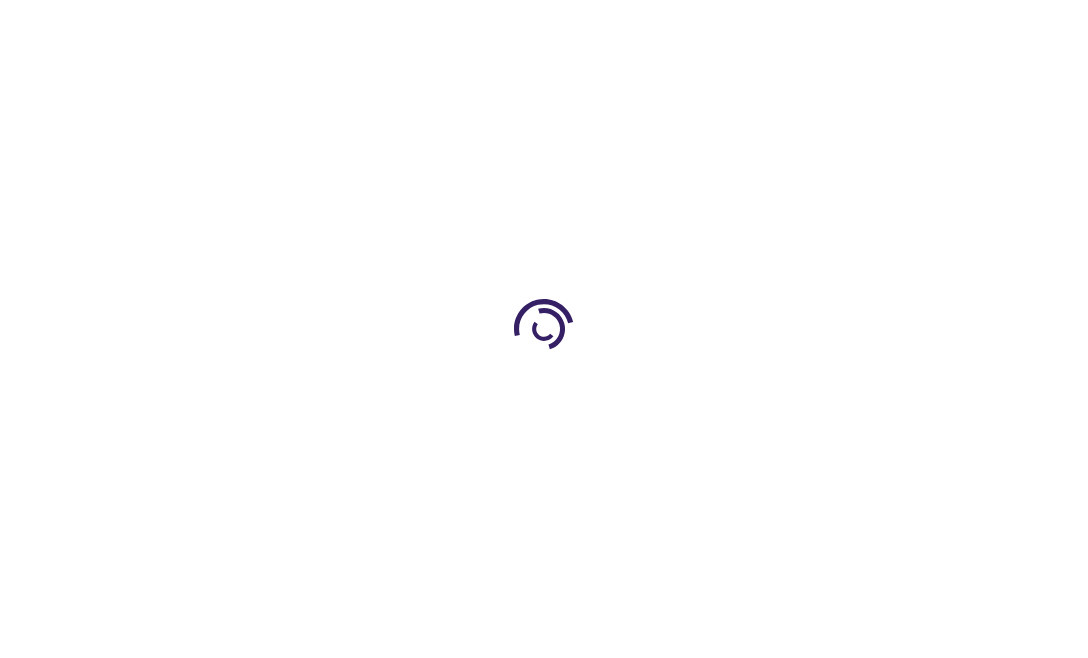 scroll, scrollTop: 192, scrollLeft: 0, axis: vertical 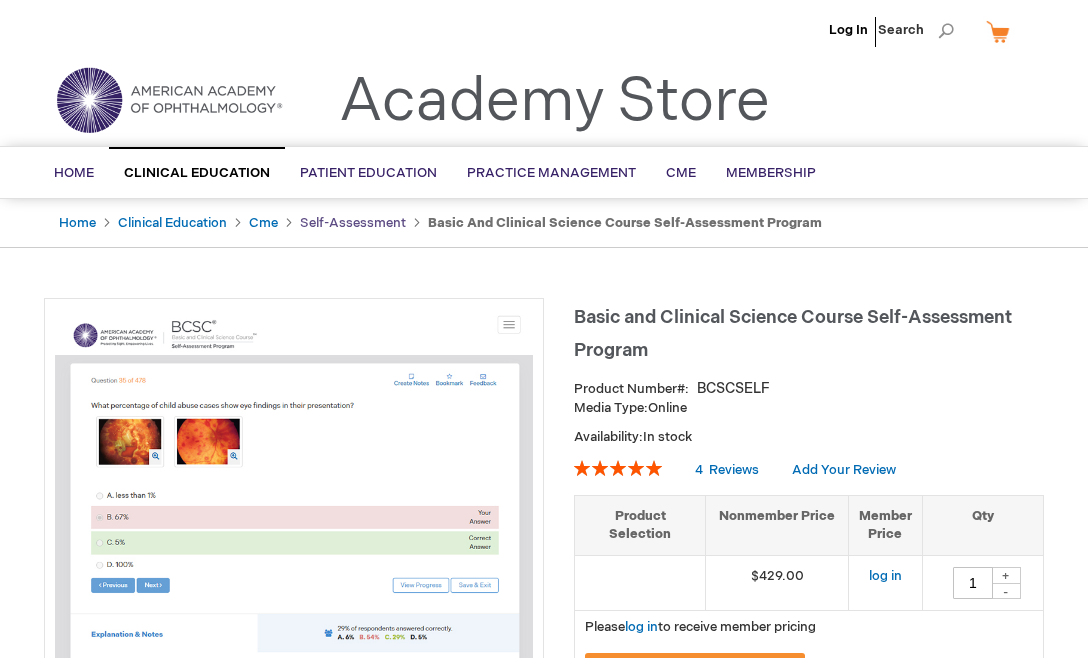 click on "Self-Assessment" at bounding box center (353, 223) 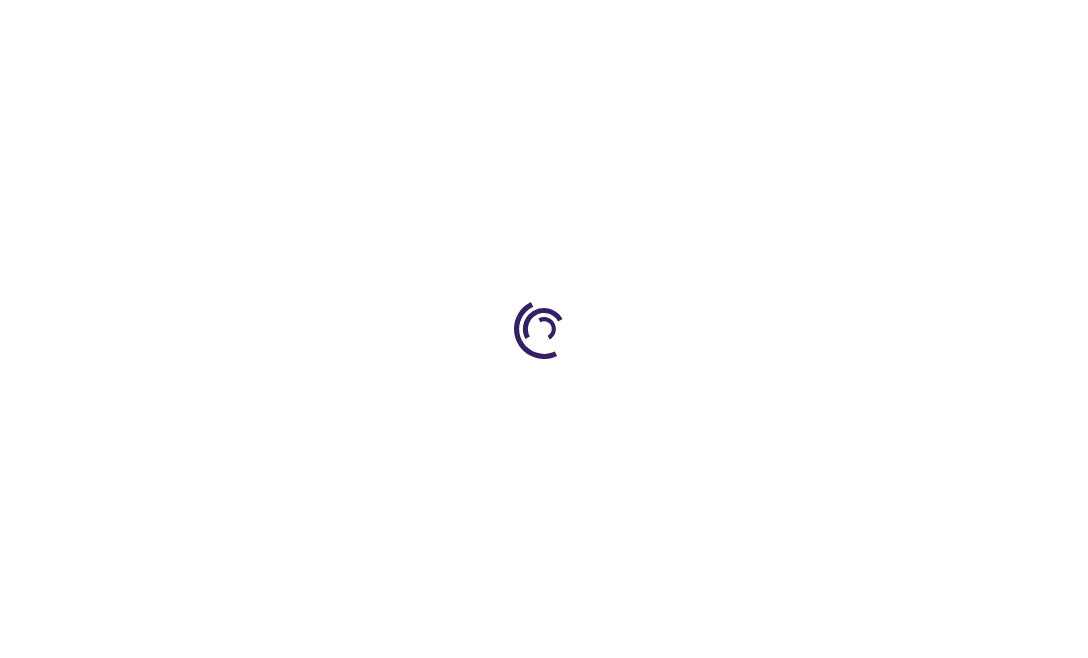 scroll, scrollTop: 0, scrollLeft: 0, axis: both 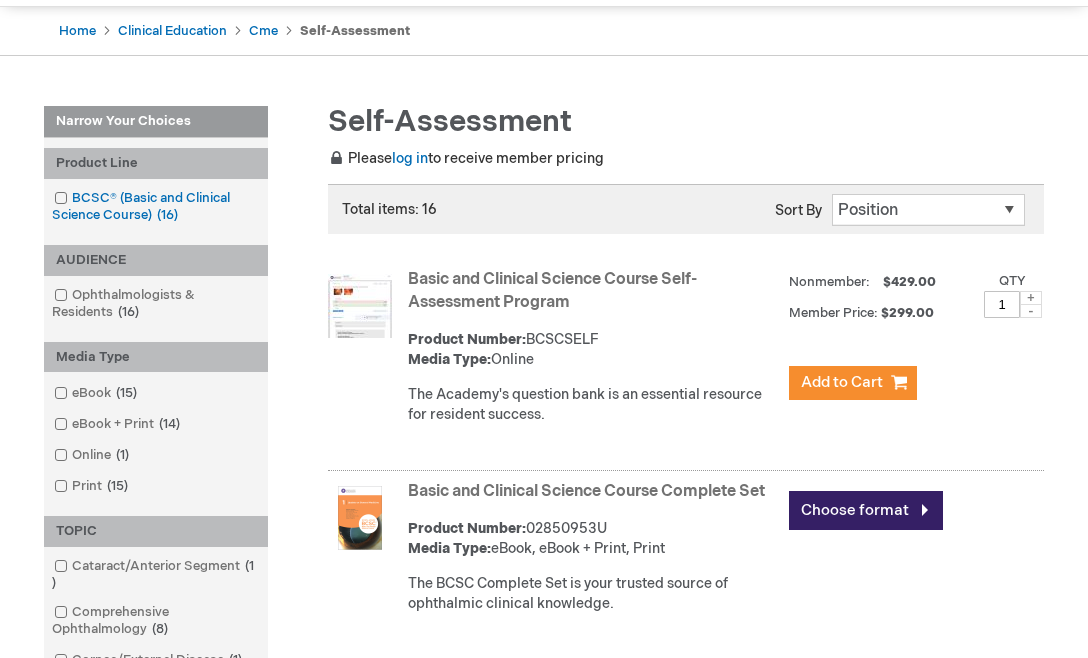 click on "BCSC® (Basic and Clinical Science Course)											 16 items" at bounding box center [156, 207] 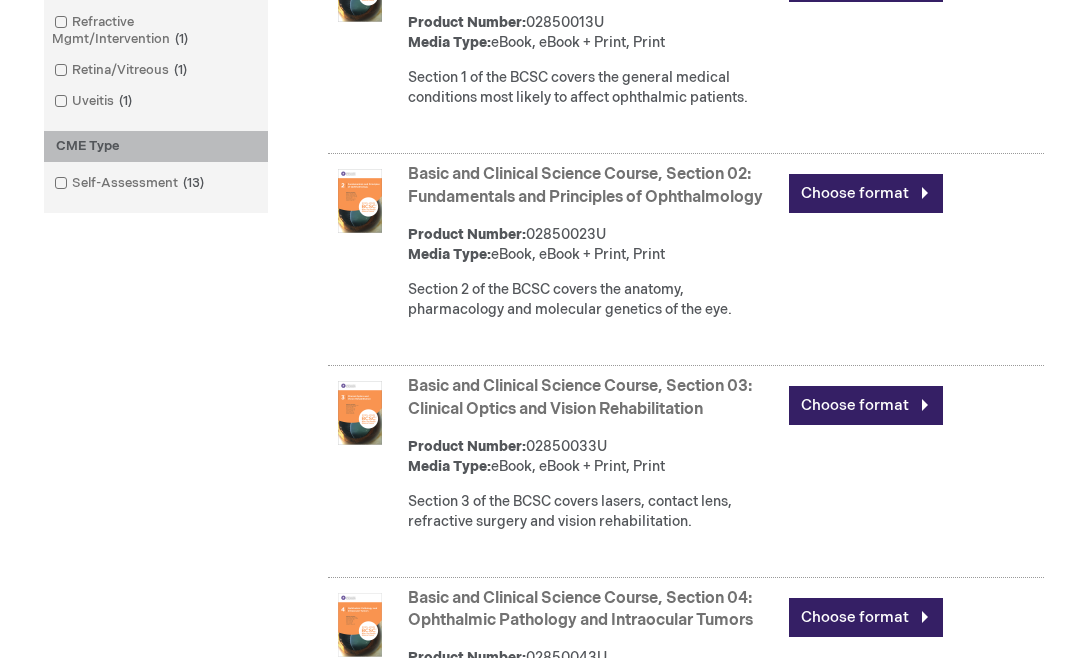 scroll, scrollTop: 1069, scrollLeft: 0, axis: vertical 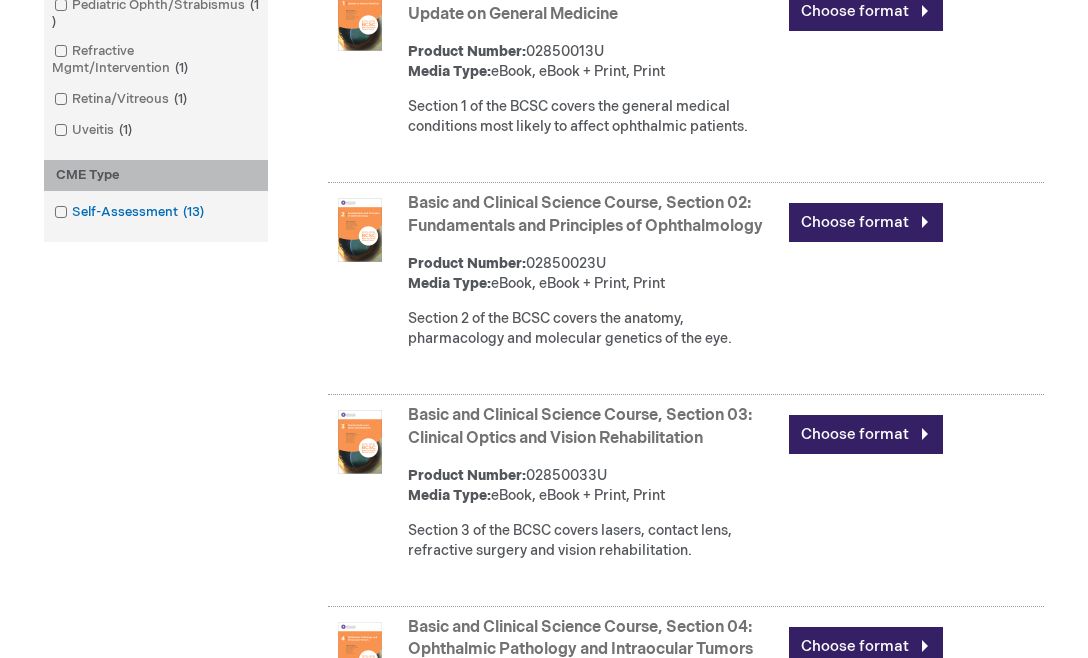 click on "Self-Assessment											 13 items" at bounding box center (130, 212) 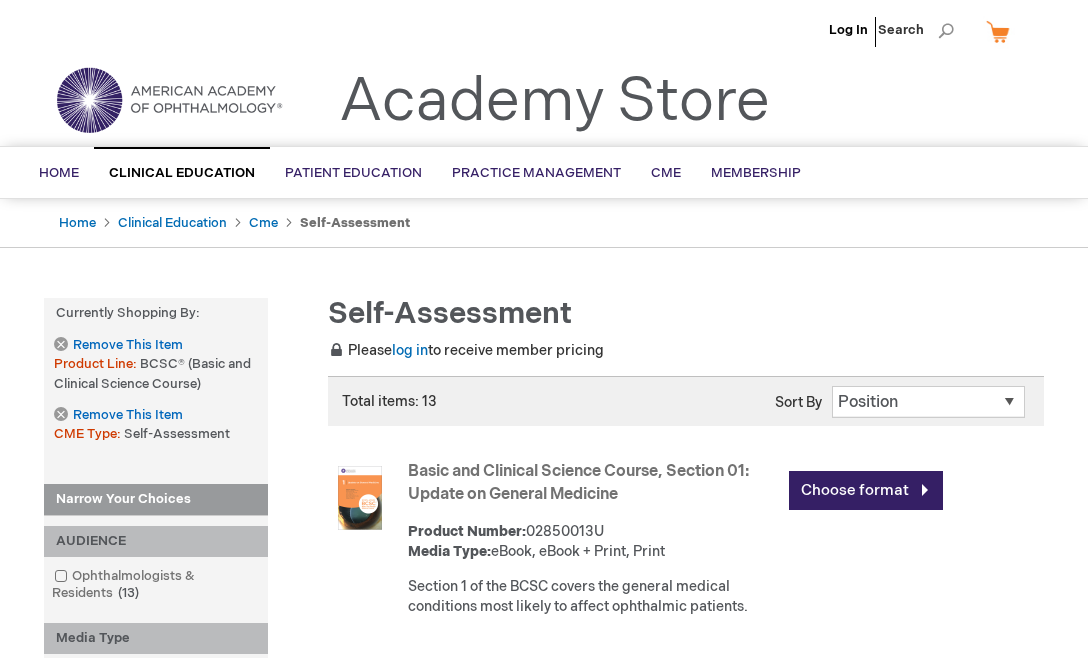 scroll, scrollTop: 0, scrollLeft: 0, axis: both 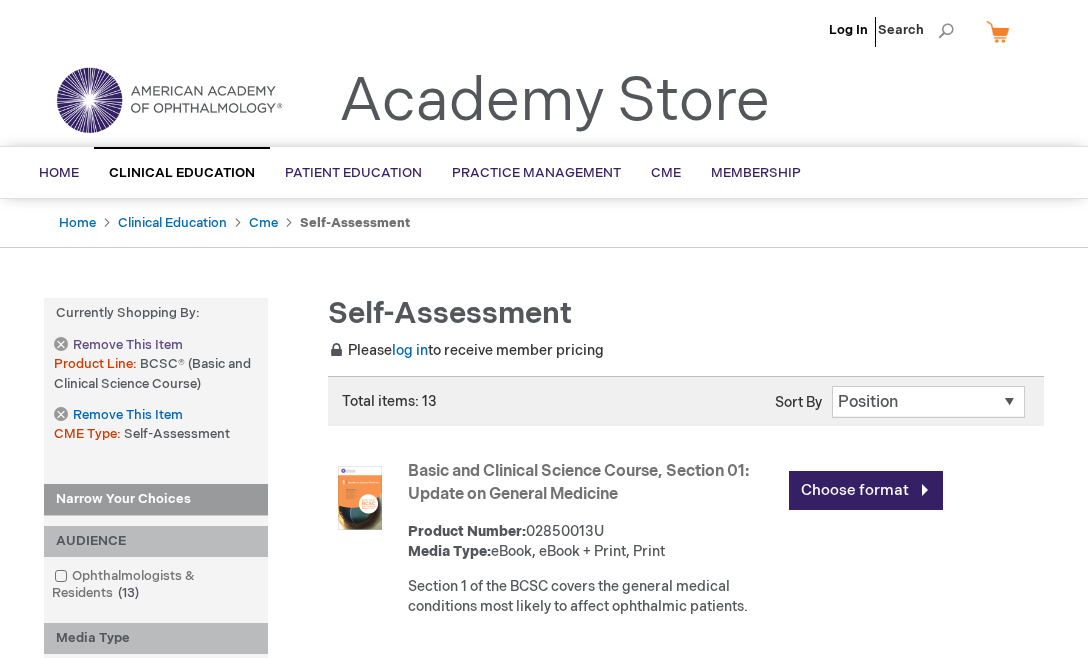 click on "Remove This Item" at bounding box center [118, 345] 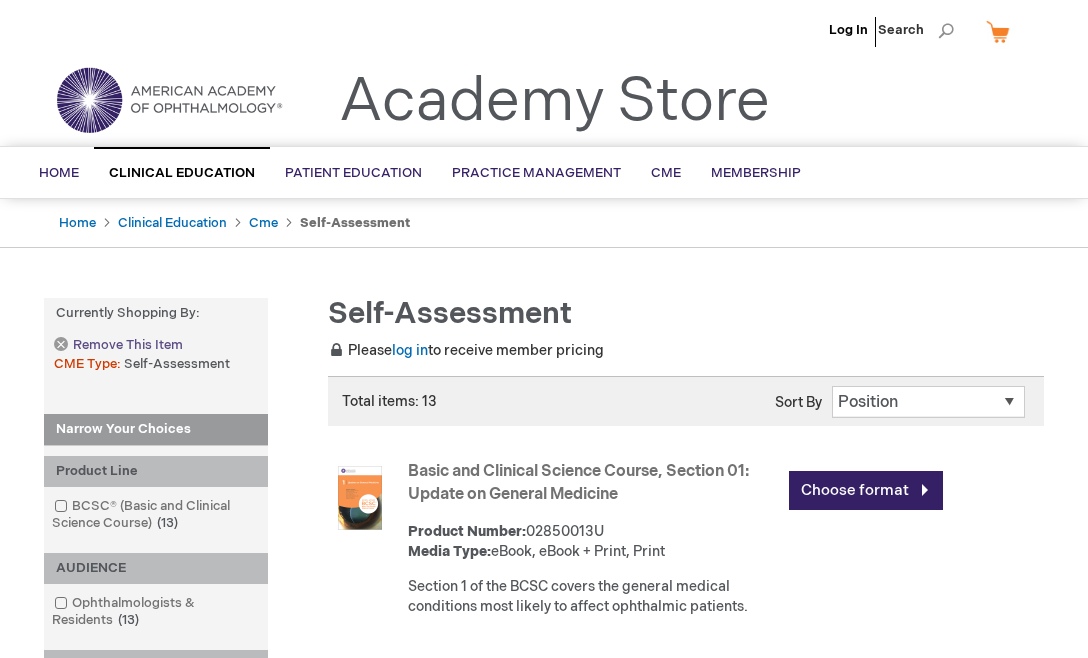 click on "Remove This Item" at bounding box center [118, 345] 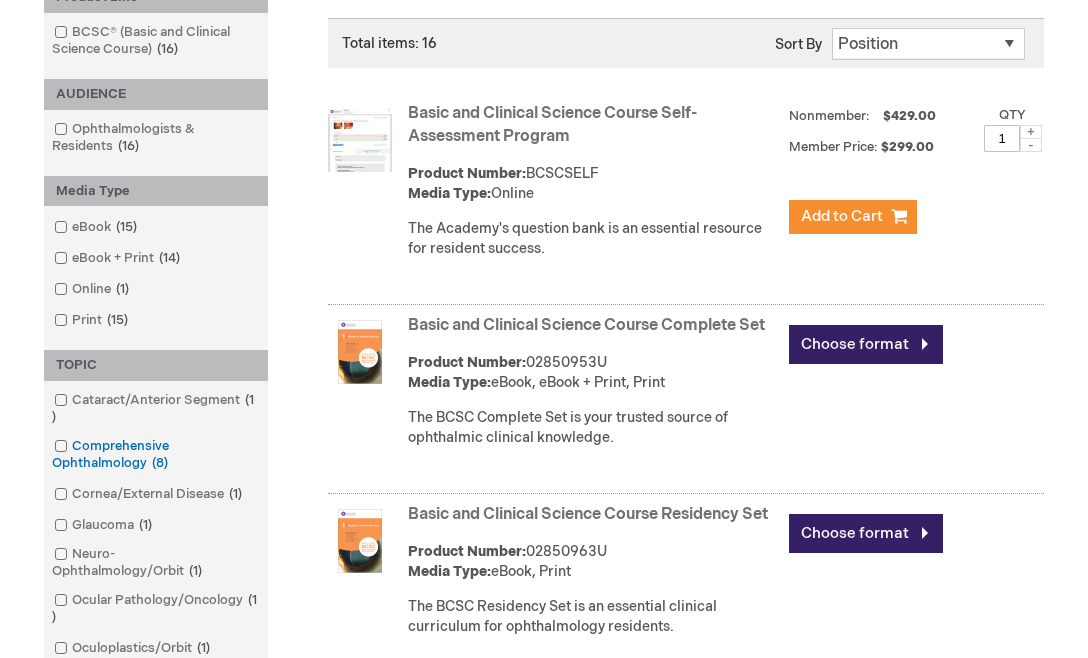 scroll, scrollTop: 357, scrollLeft: 0, axis: vertical 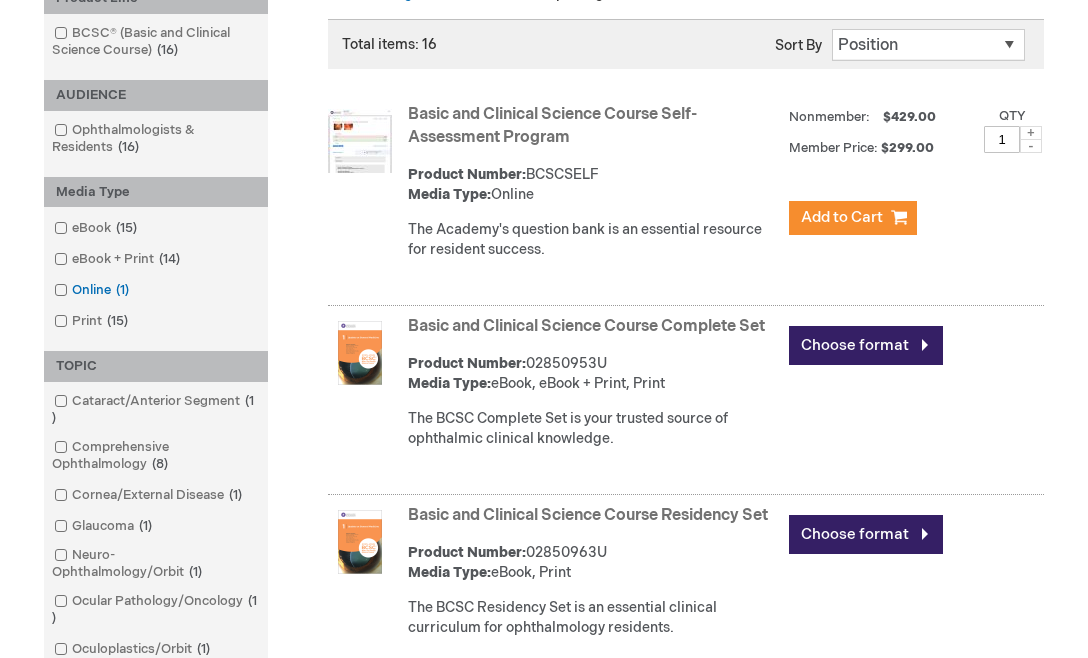 click at bounding box center [72, 290] 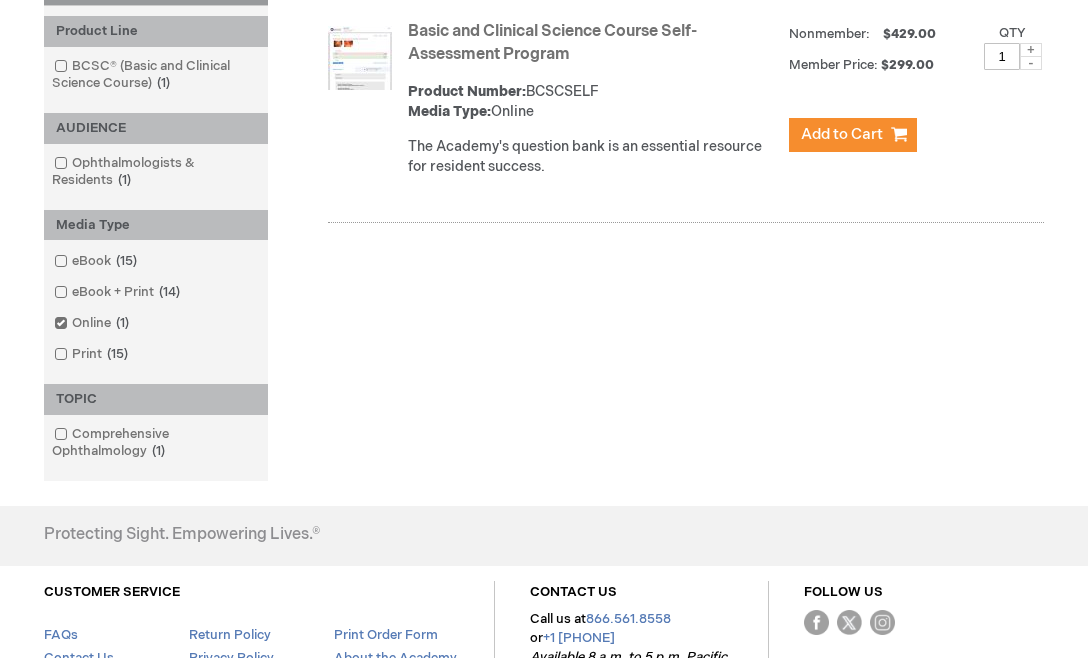 scroll, scrollTop: 389, scrollLeft: 0, axis: vertical 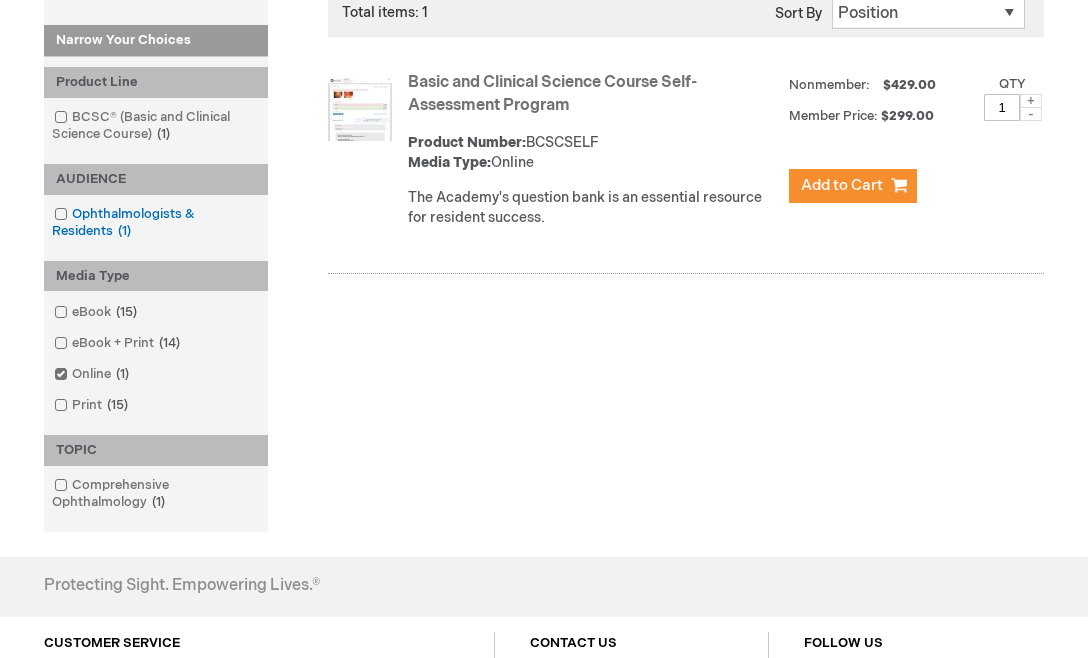 click on "Ophthalmologists & Residents											 1 item" at bounding box center [156, 223] 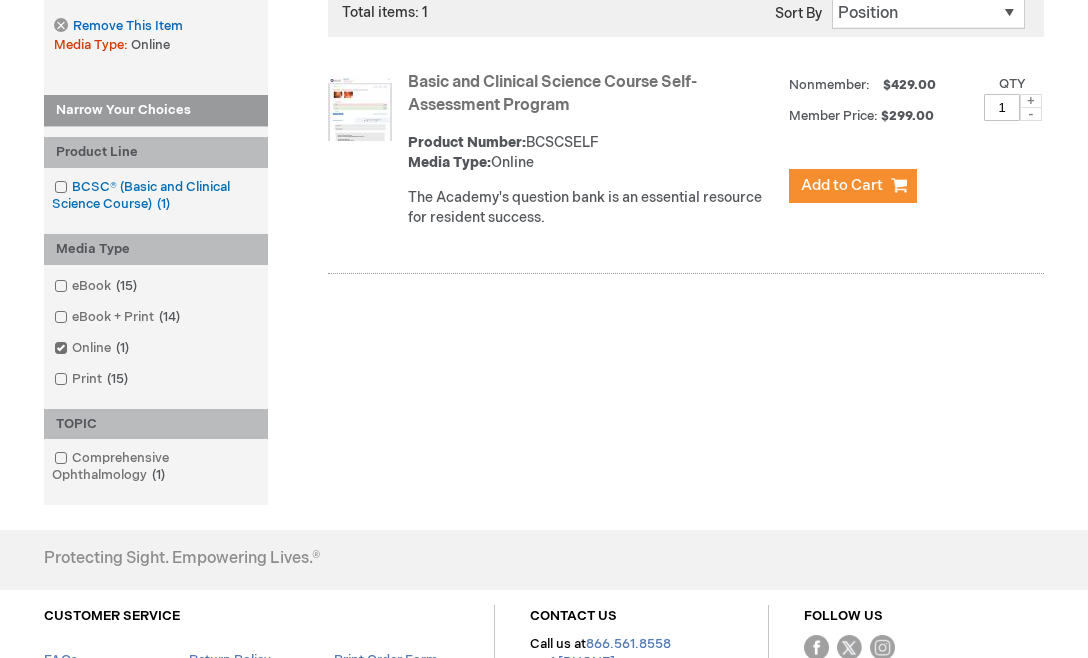 click at bounding box center [72, 187] 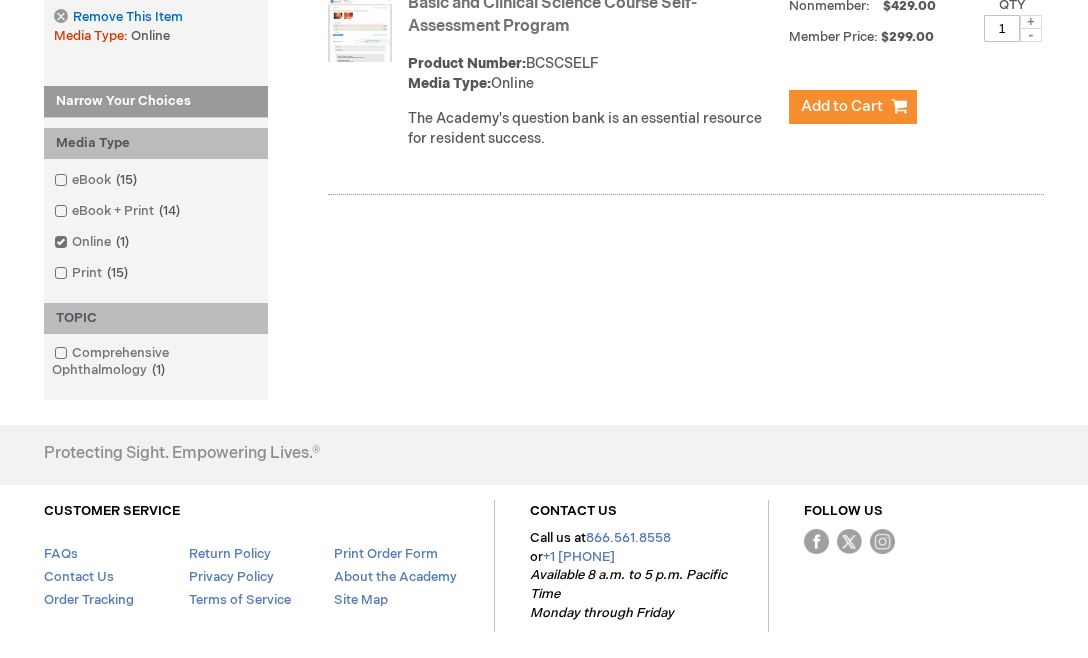 scroll, scrollTop: 469, scrollLeft: 0, axis: vertical 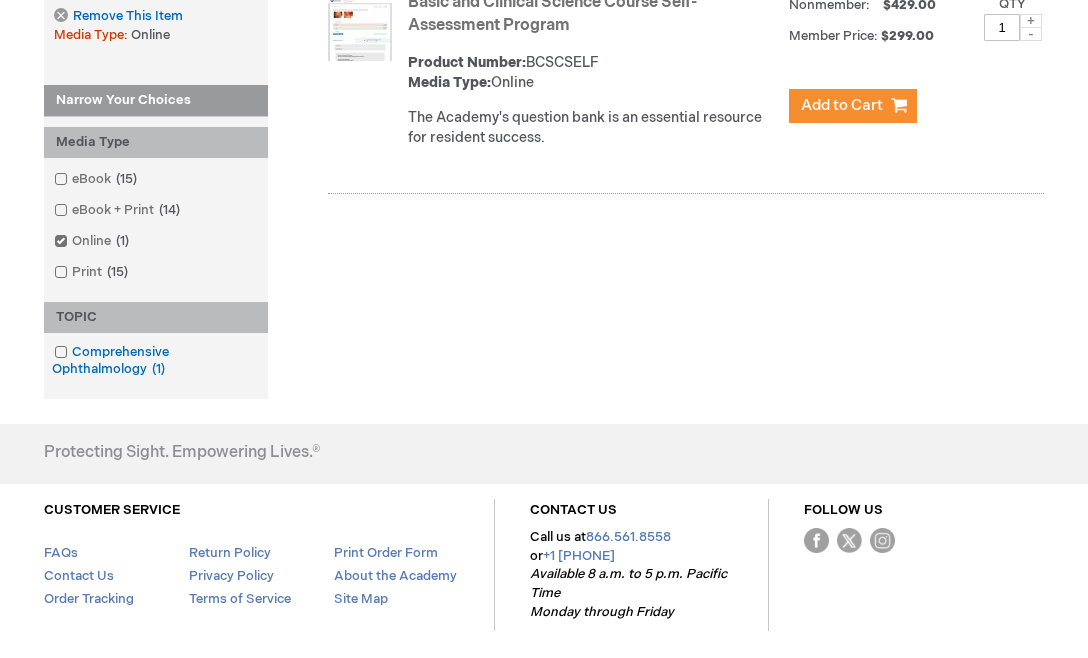 click on "Comprehensive Ophthalmology											 1 item" at bounding box center (156, 361) 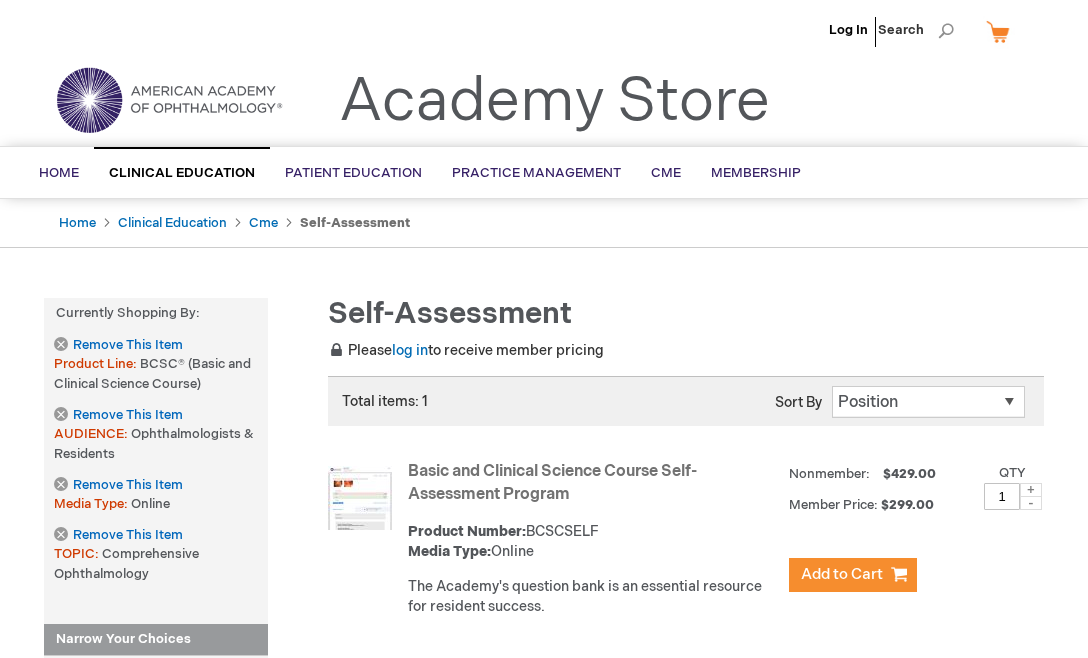 scroll, scrollTop: 0, scrollLeft: 0, axis: both 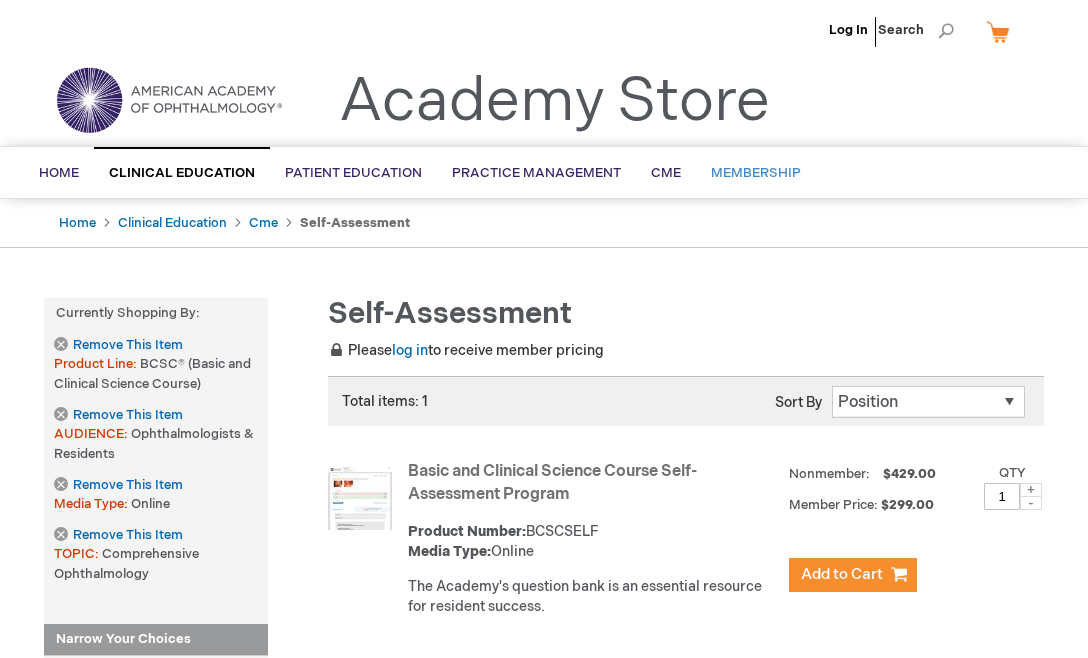 click on "Membership" at bounding box center [756, 173] 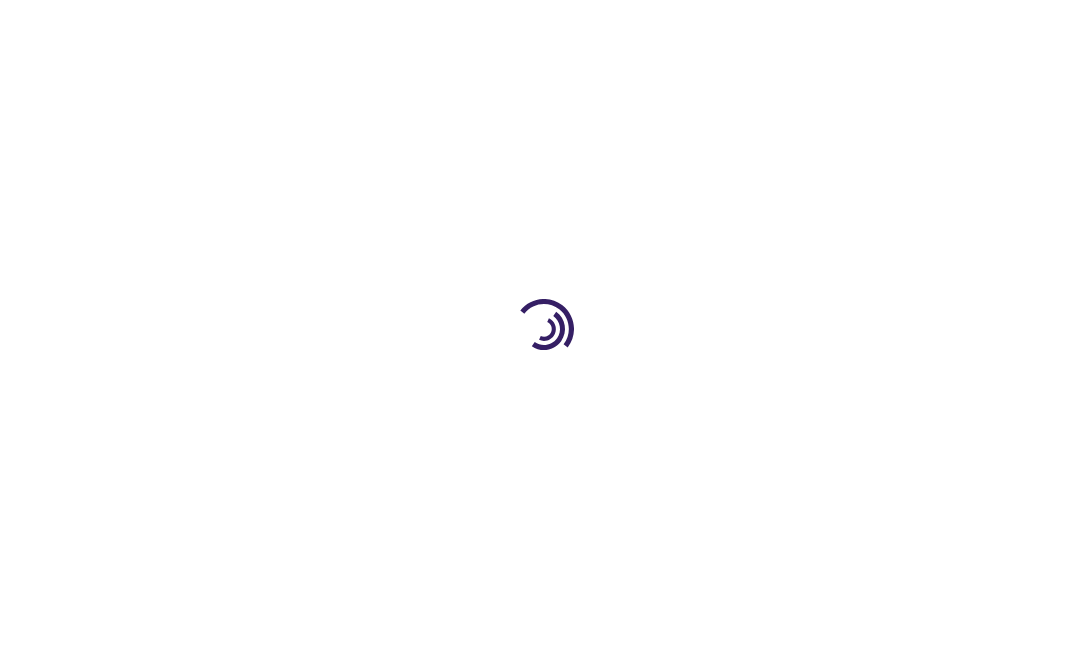 scroll, scrollTop: 0, scrollLeft: 0, axis: both 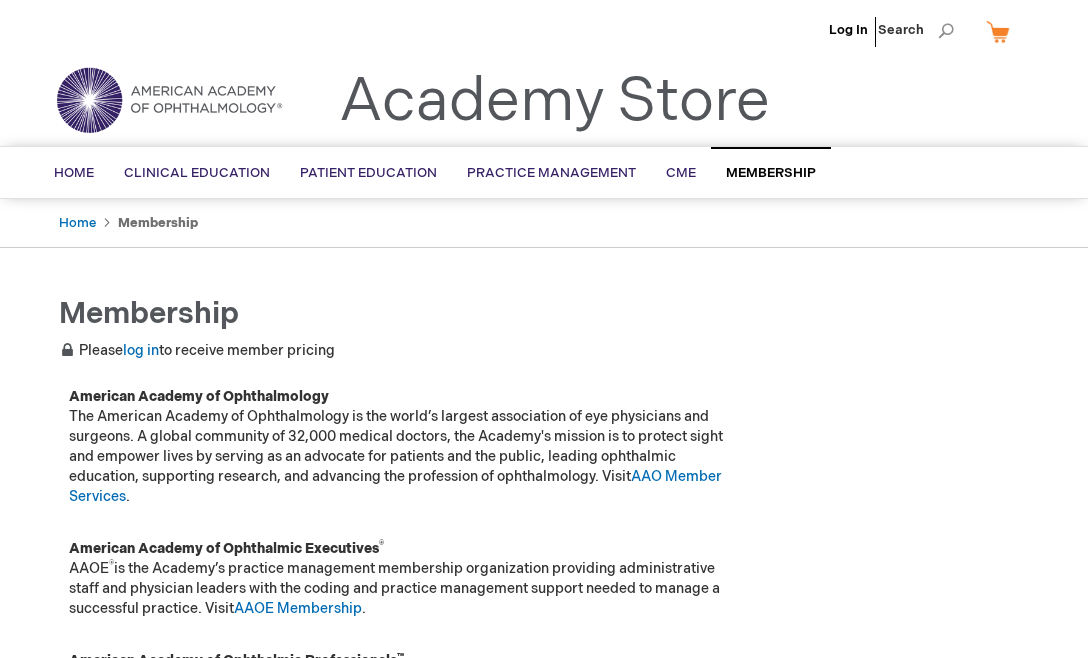 click on "Log In
Search" at bounding box center [544, 35] 